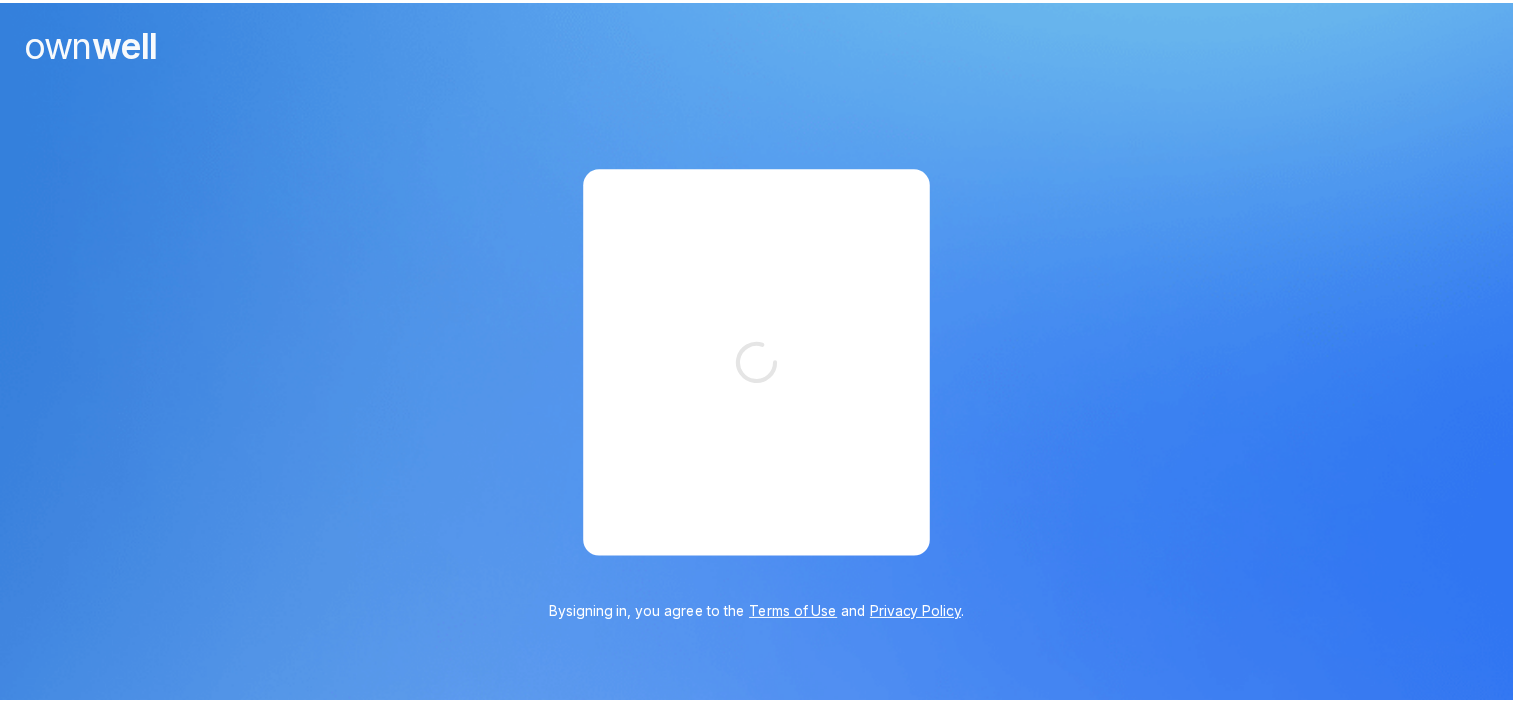 scroll, scrollTop: 0, scrollLeft: 0, axis: both 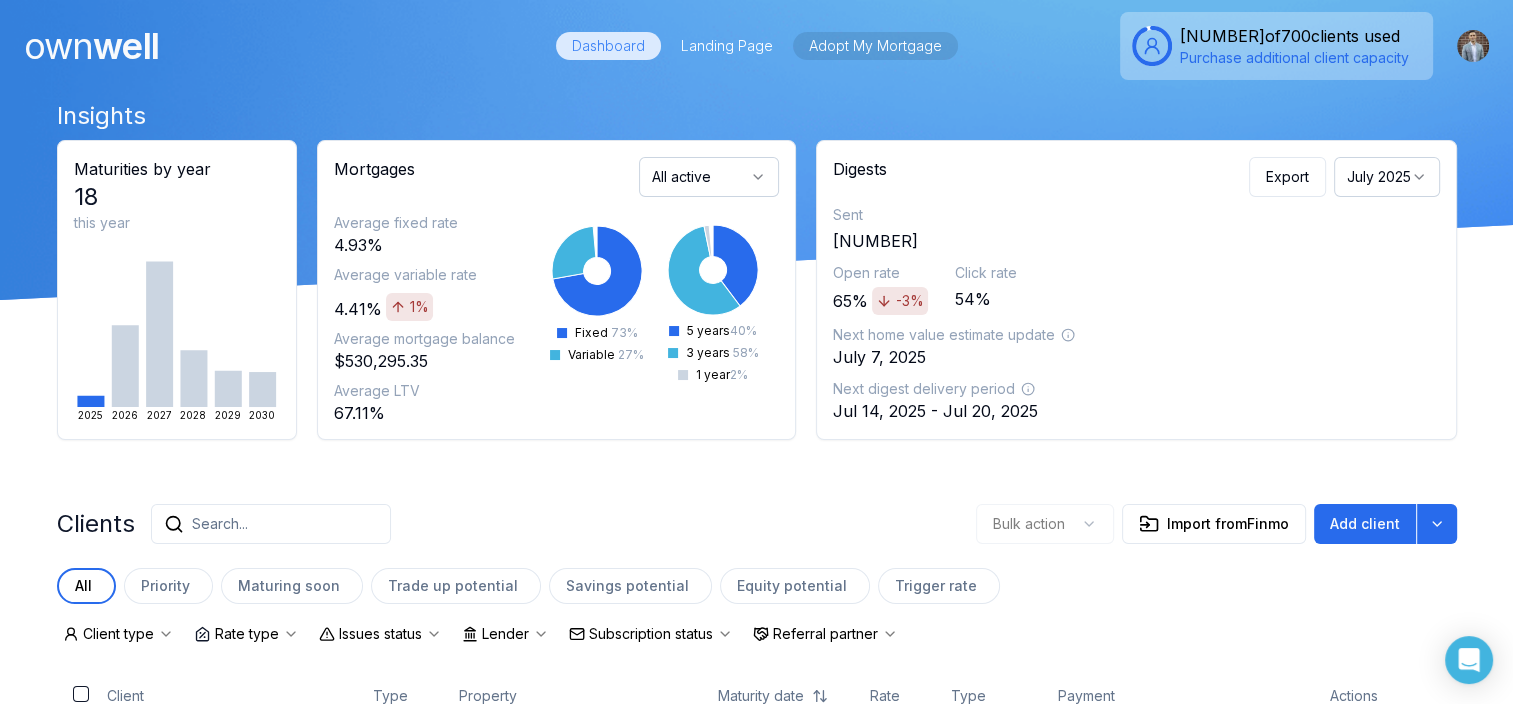 click on "Adopt My Mortgage" at bounding box center (875, 46) 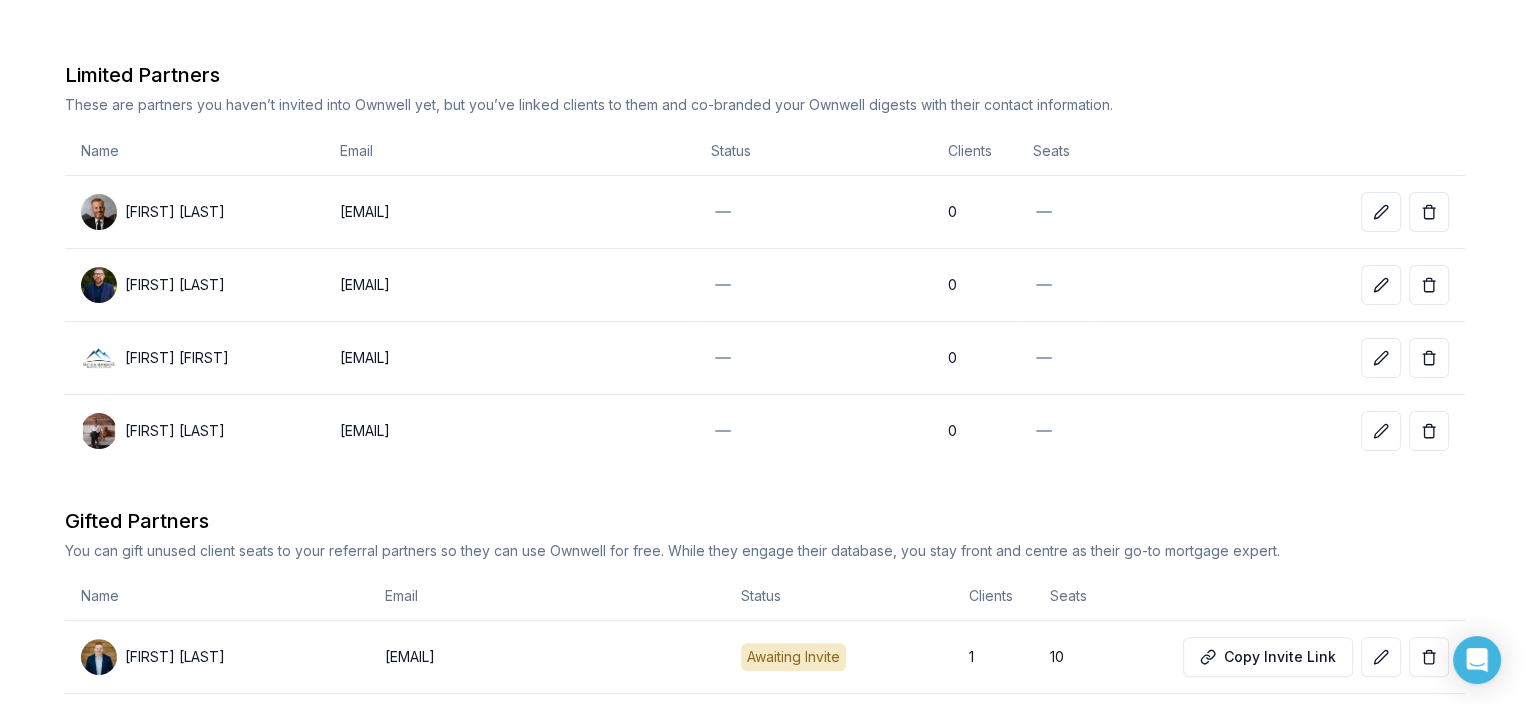 scroll, scrollTop: 0, scrollLeft: 0, axis: both 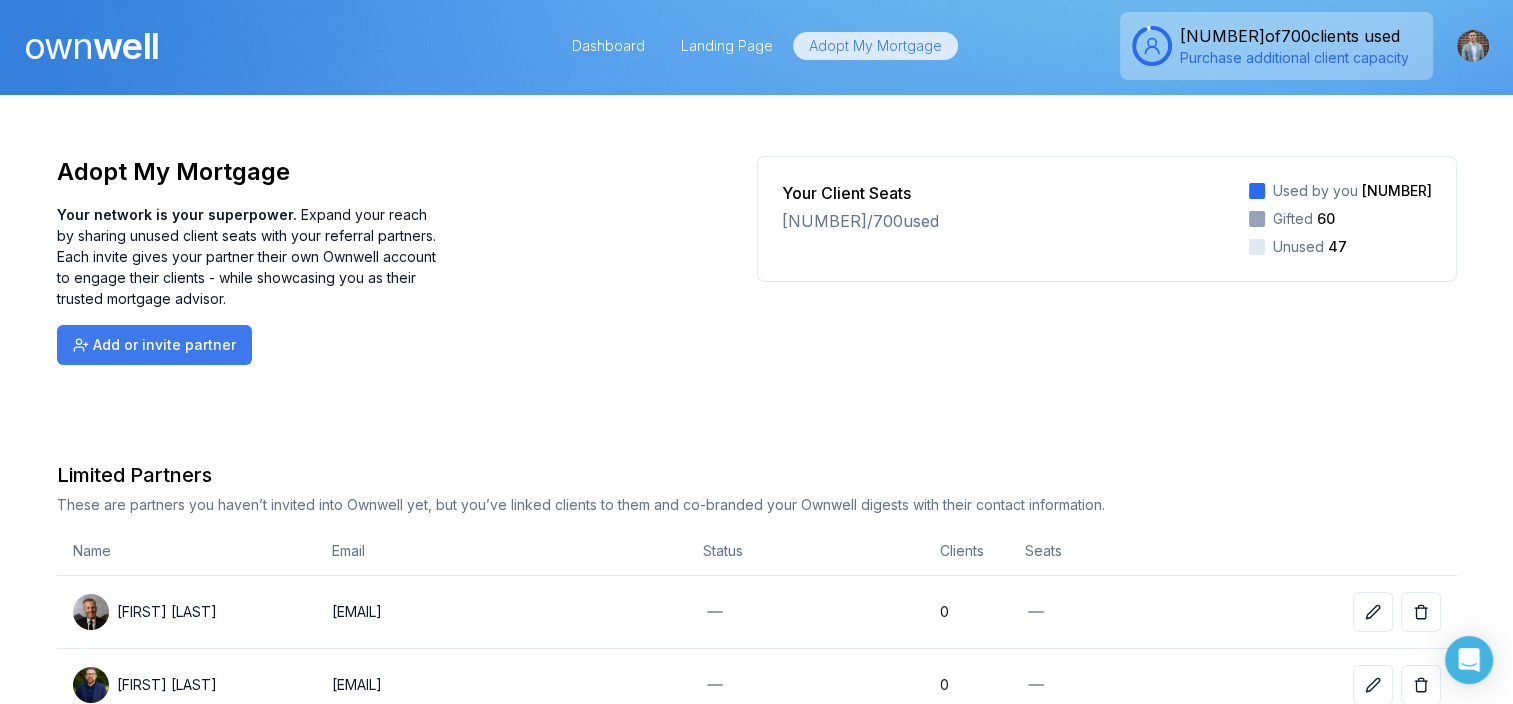 click on "Add or invite partner" at bounding box center [154, 345] 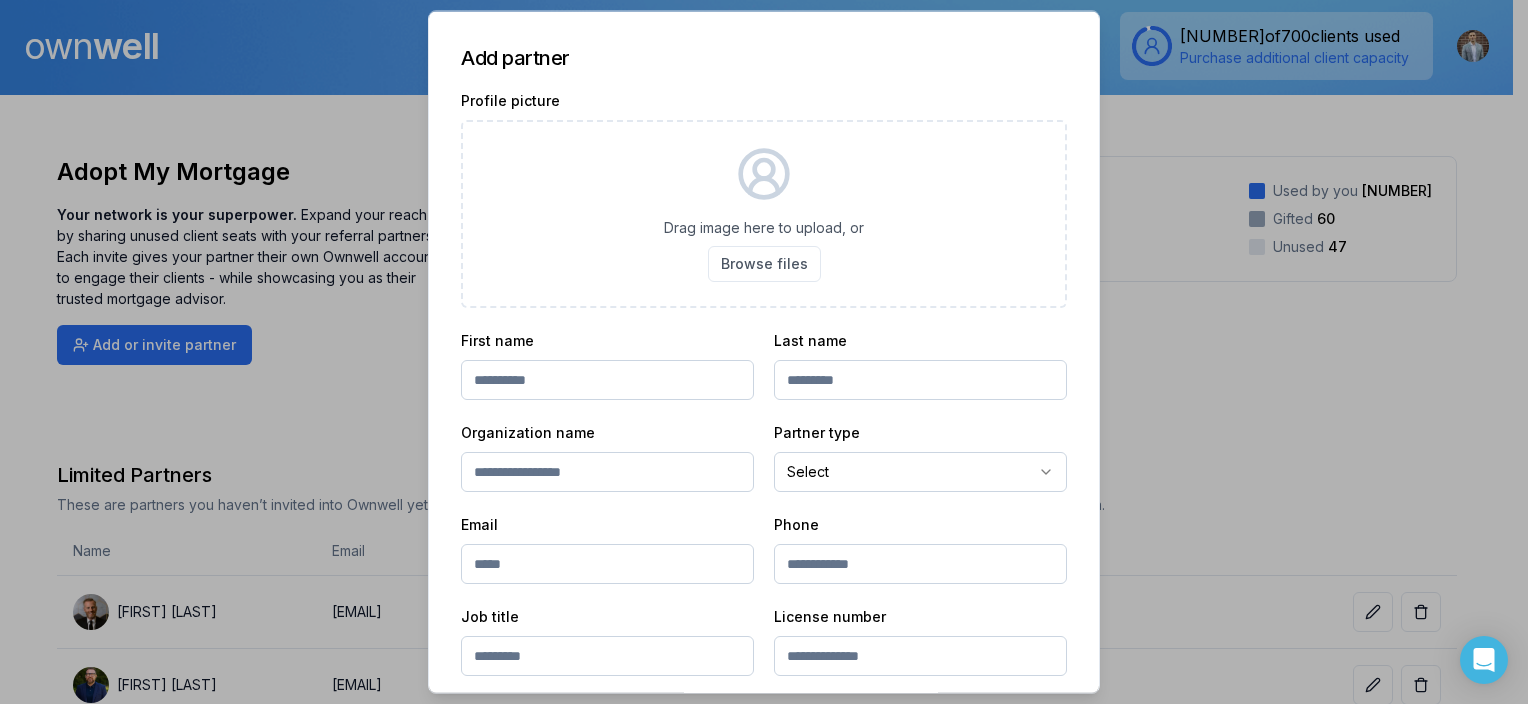 click 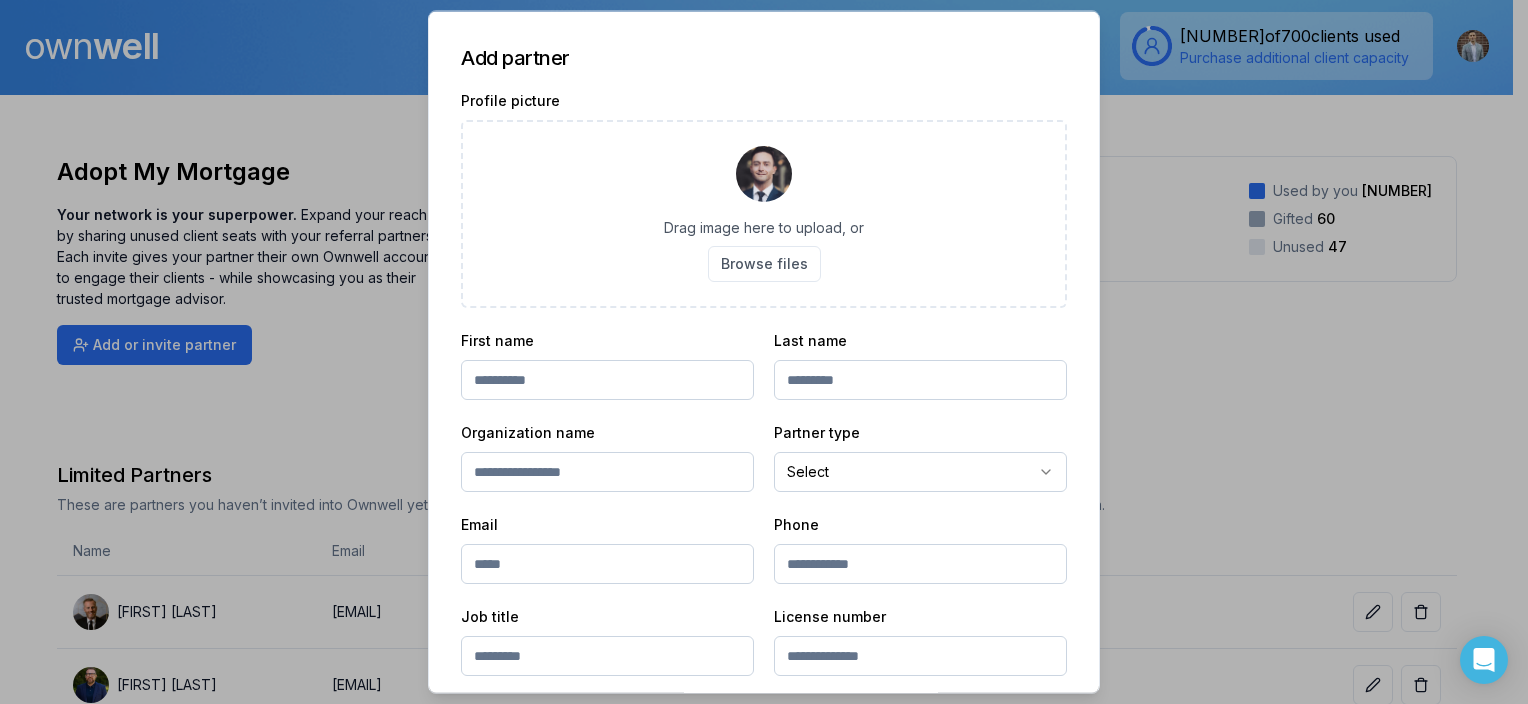 click at bounding box center (607, 380) 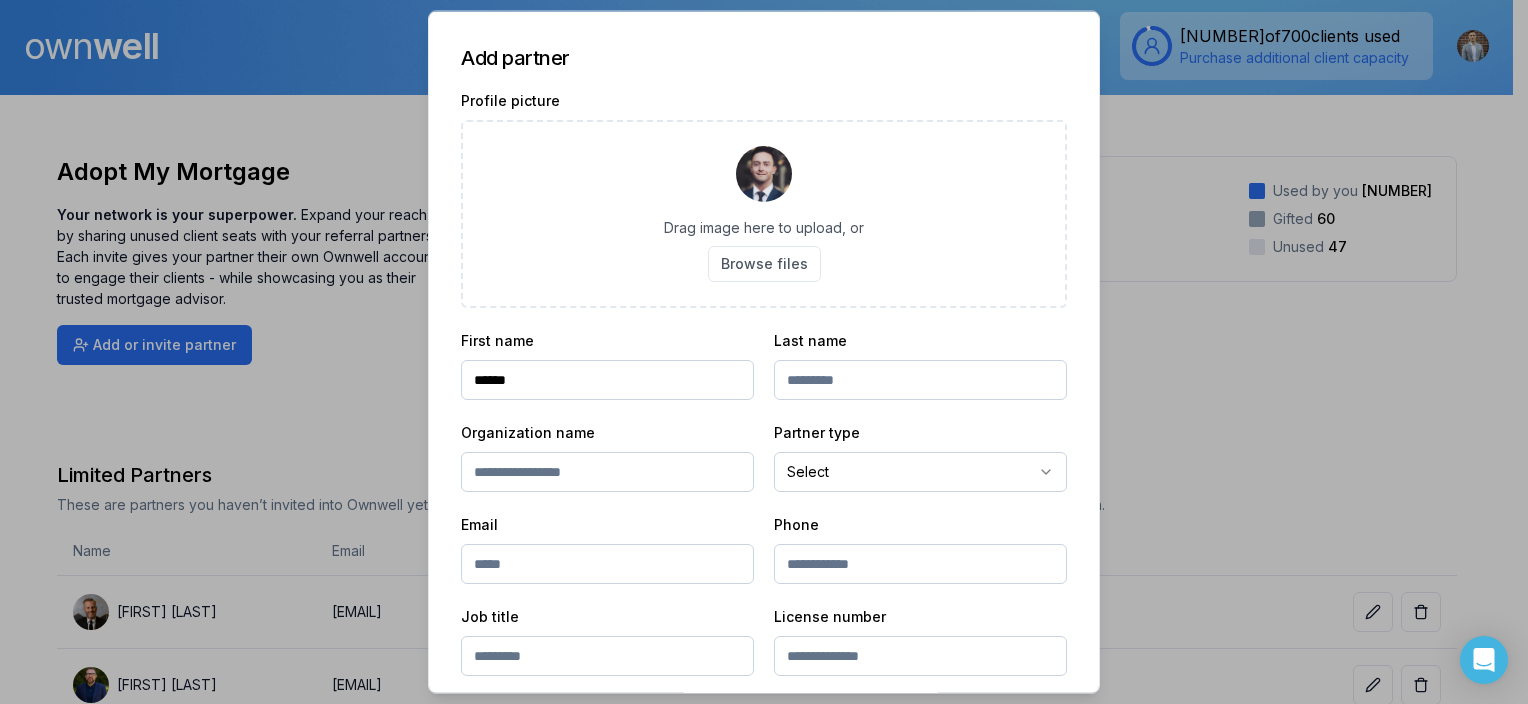 type on "******" 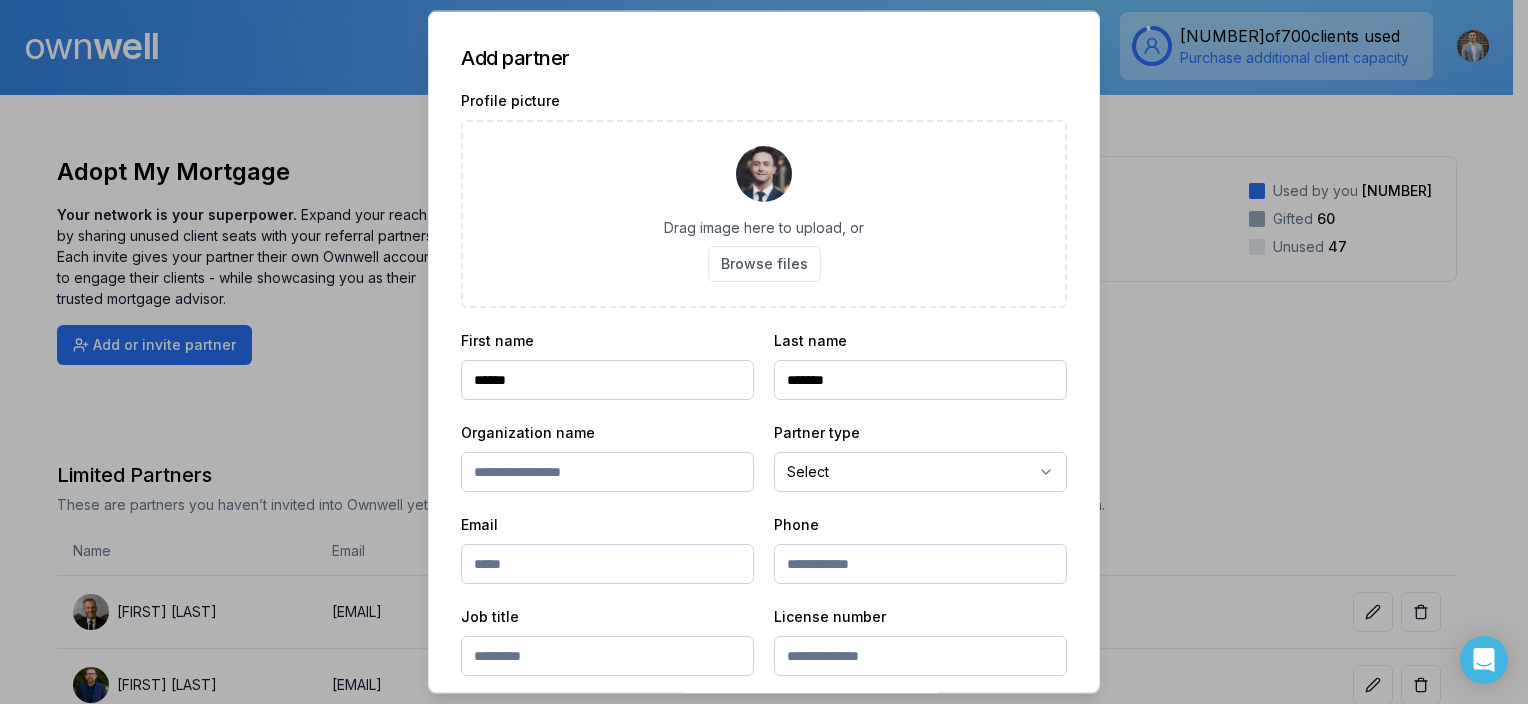 type on "*******" 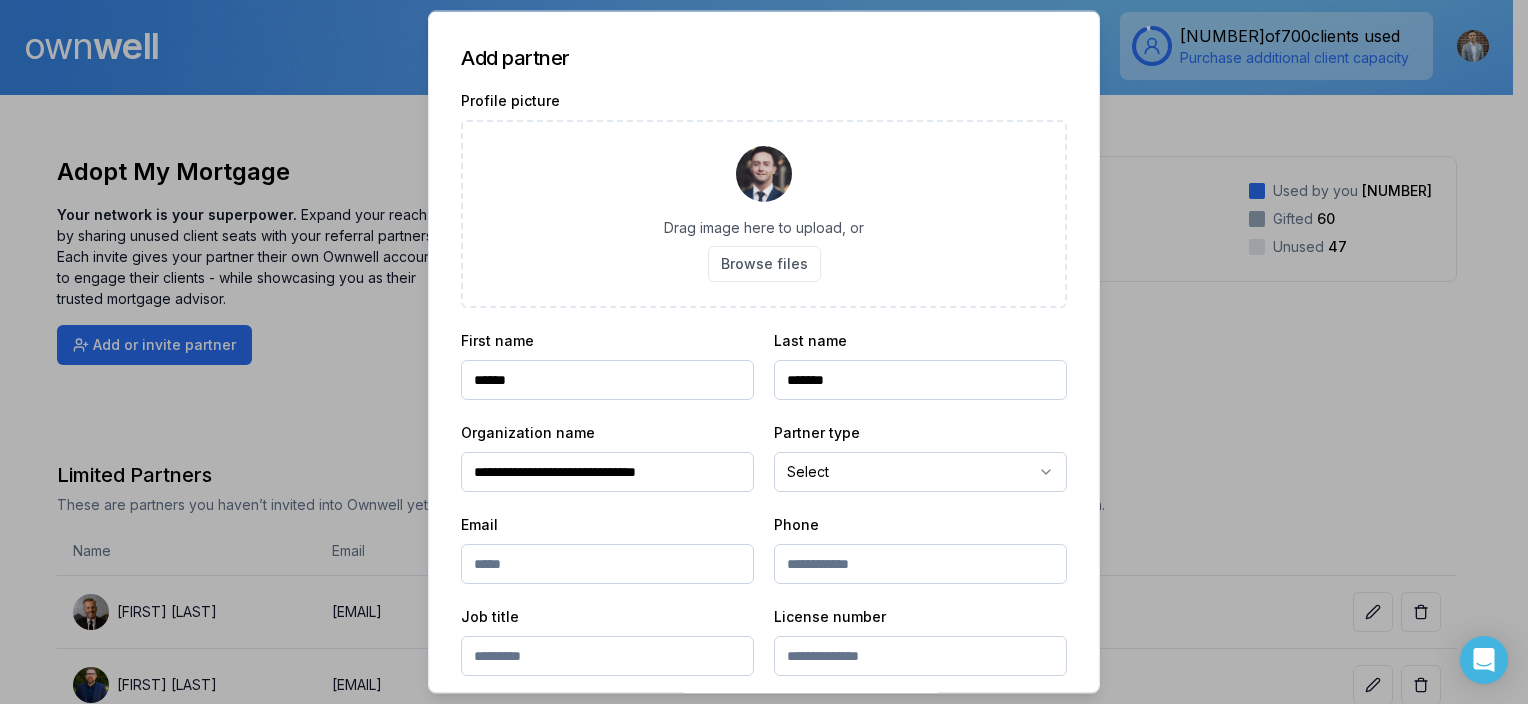 type on "**********" 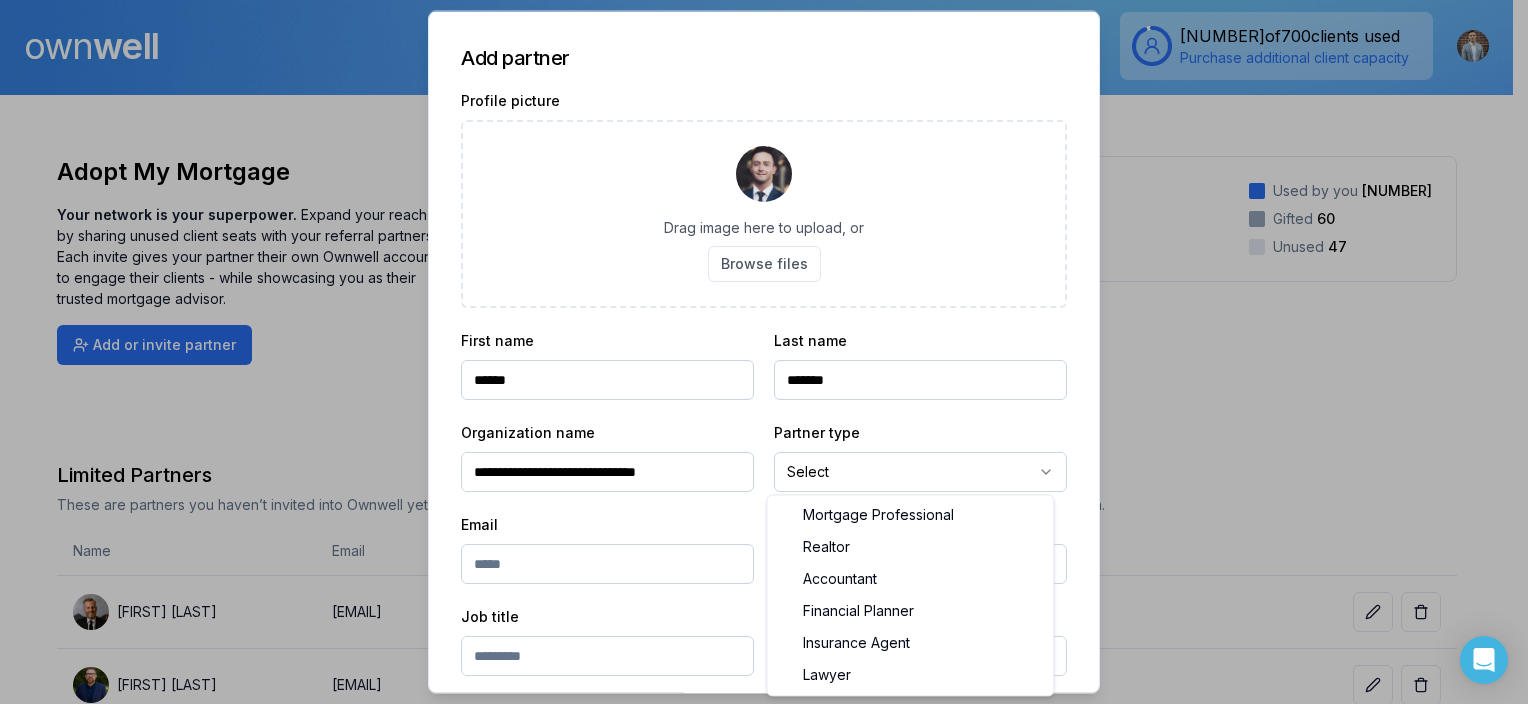 select on "**********" 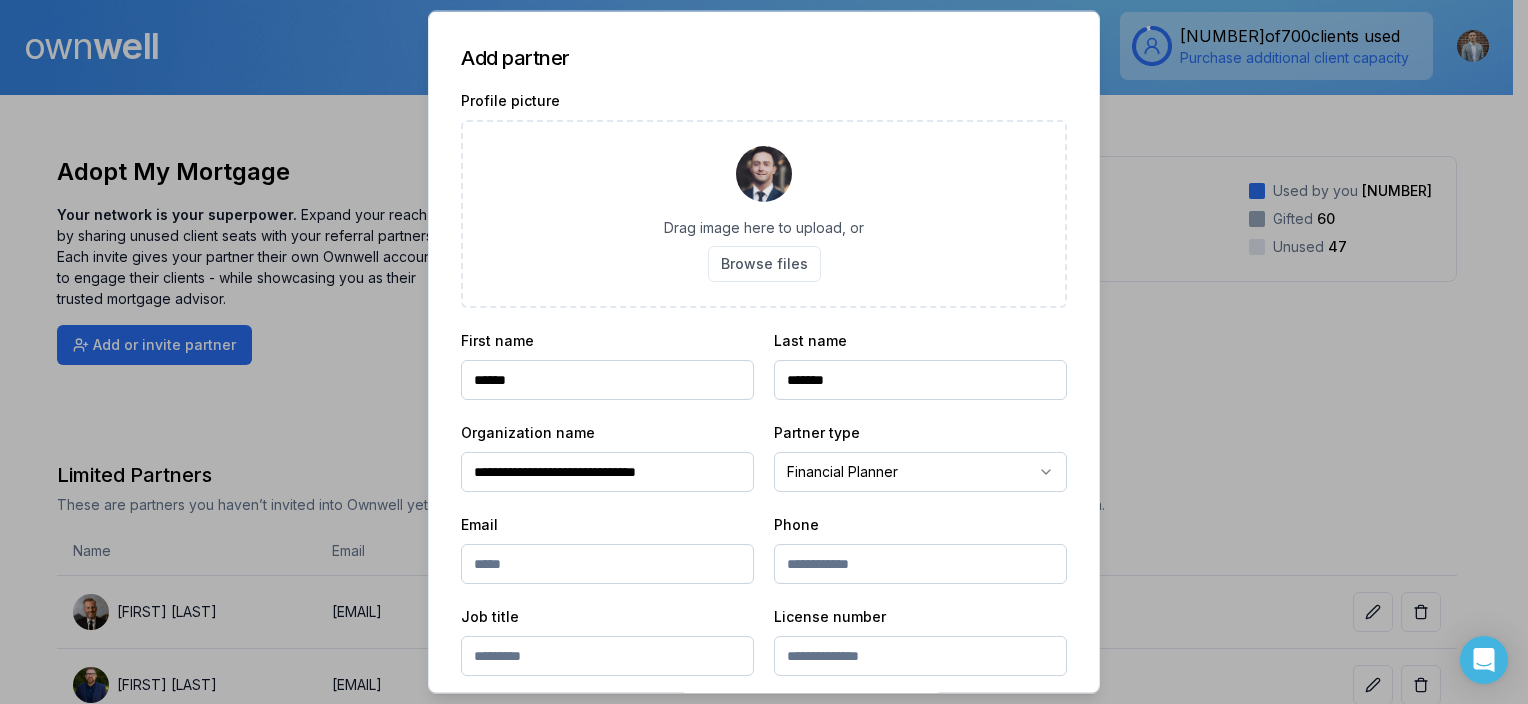 click at bounding box center (607, 564) 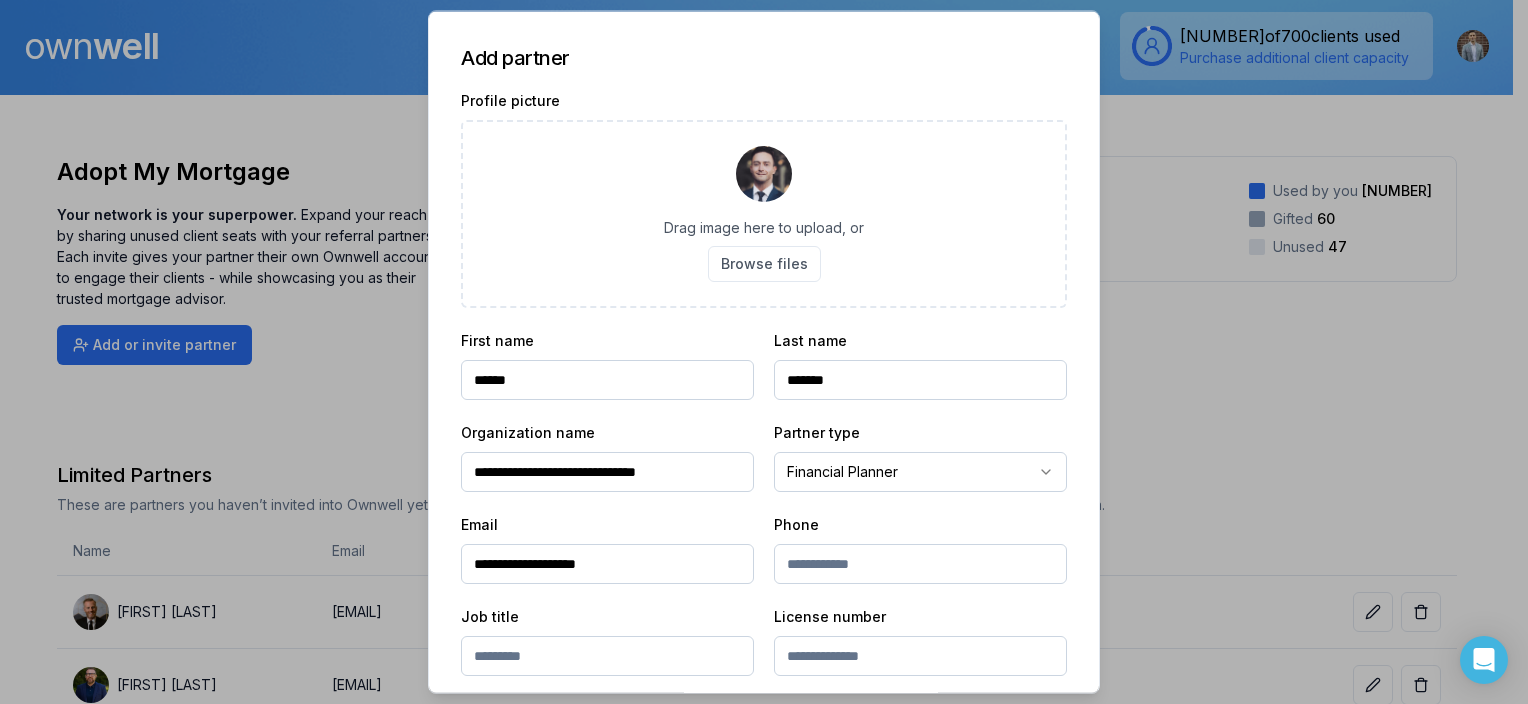 type on "**********" 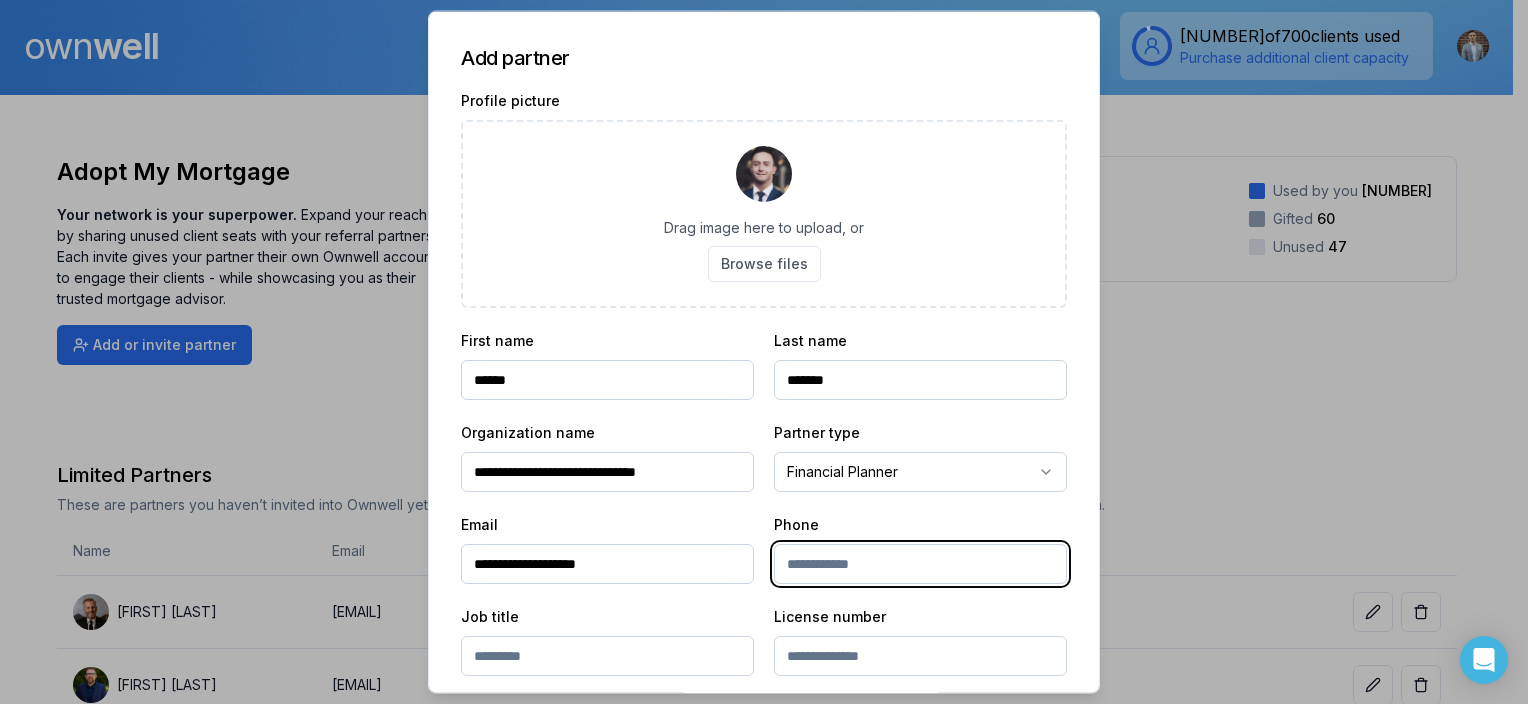 click at bounding box center [920, 564] 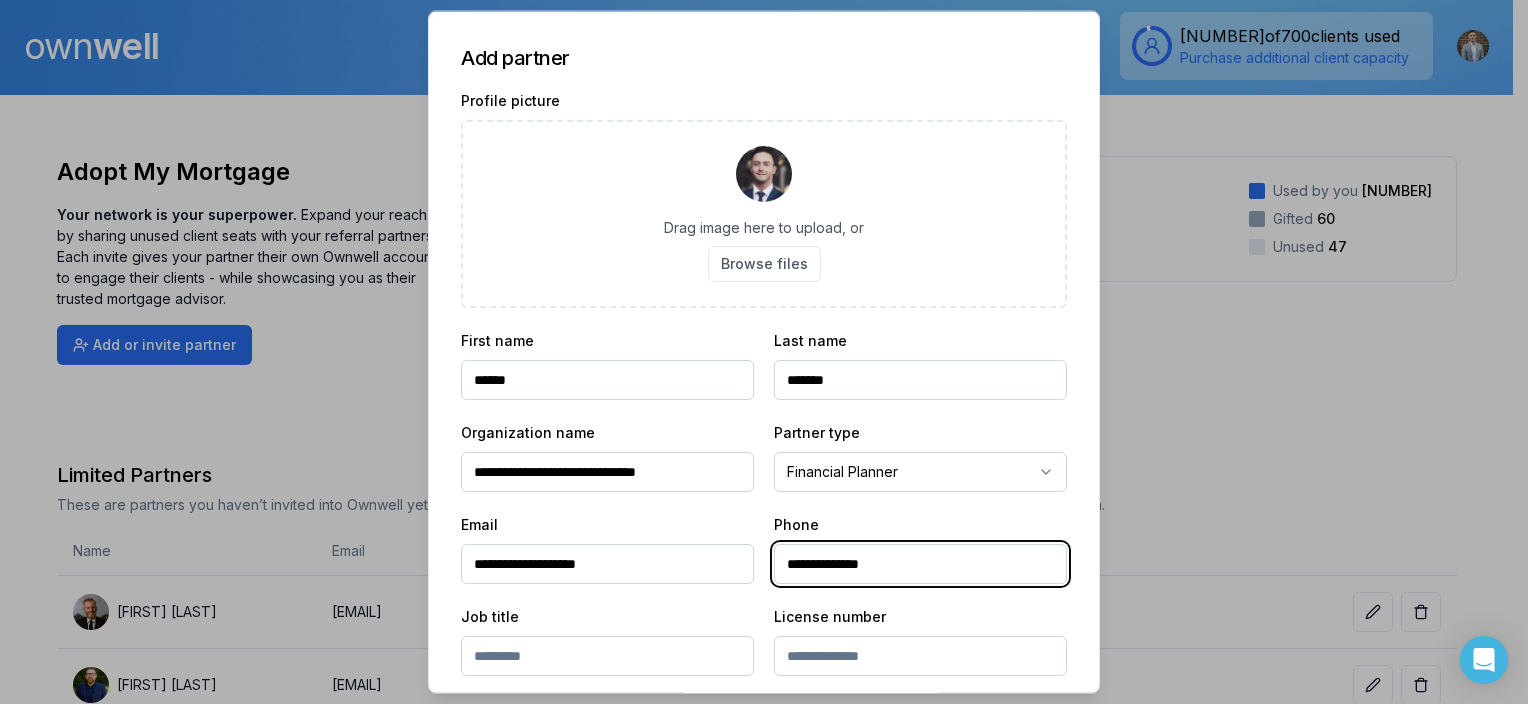 type on "**********" 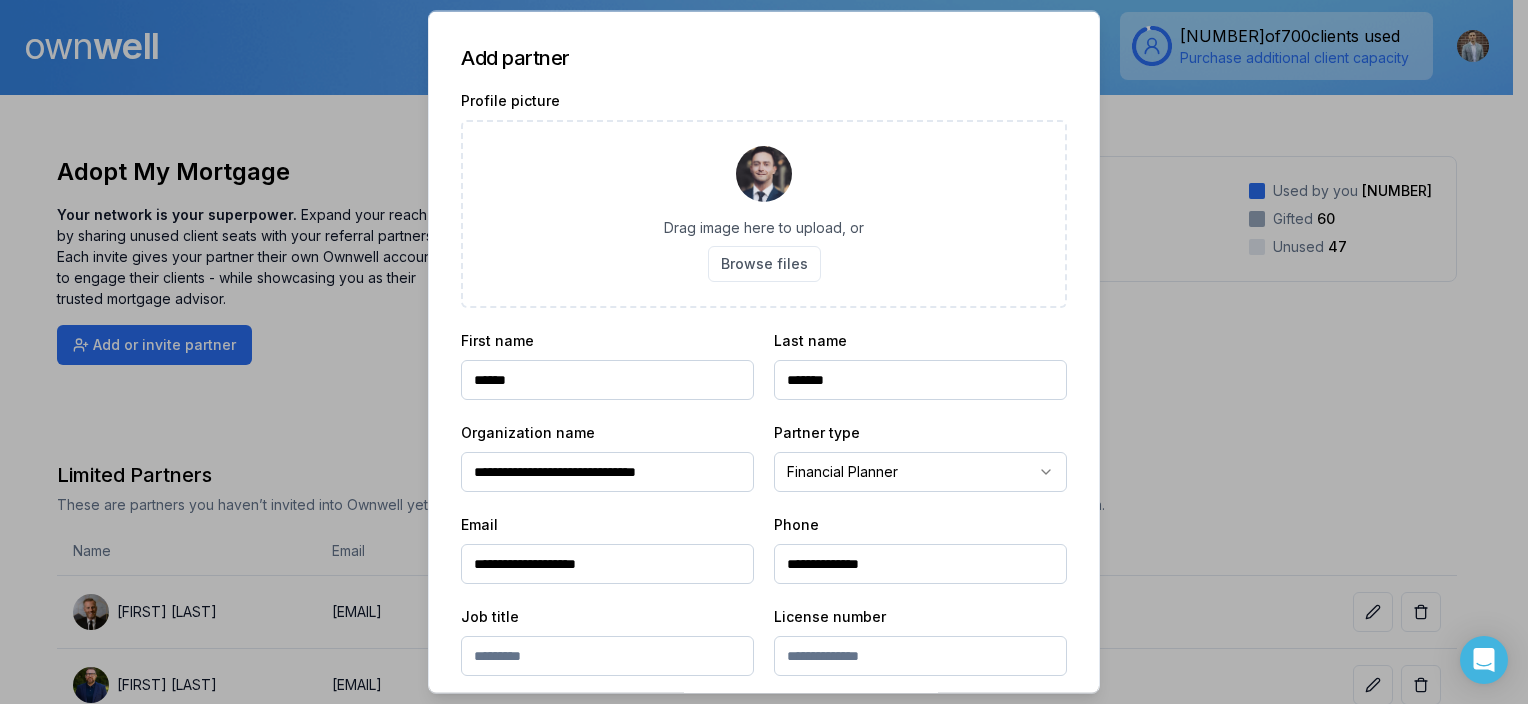 click at bounding box center [764, 174] 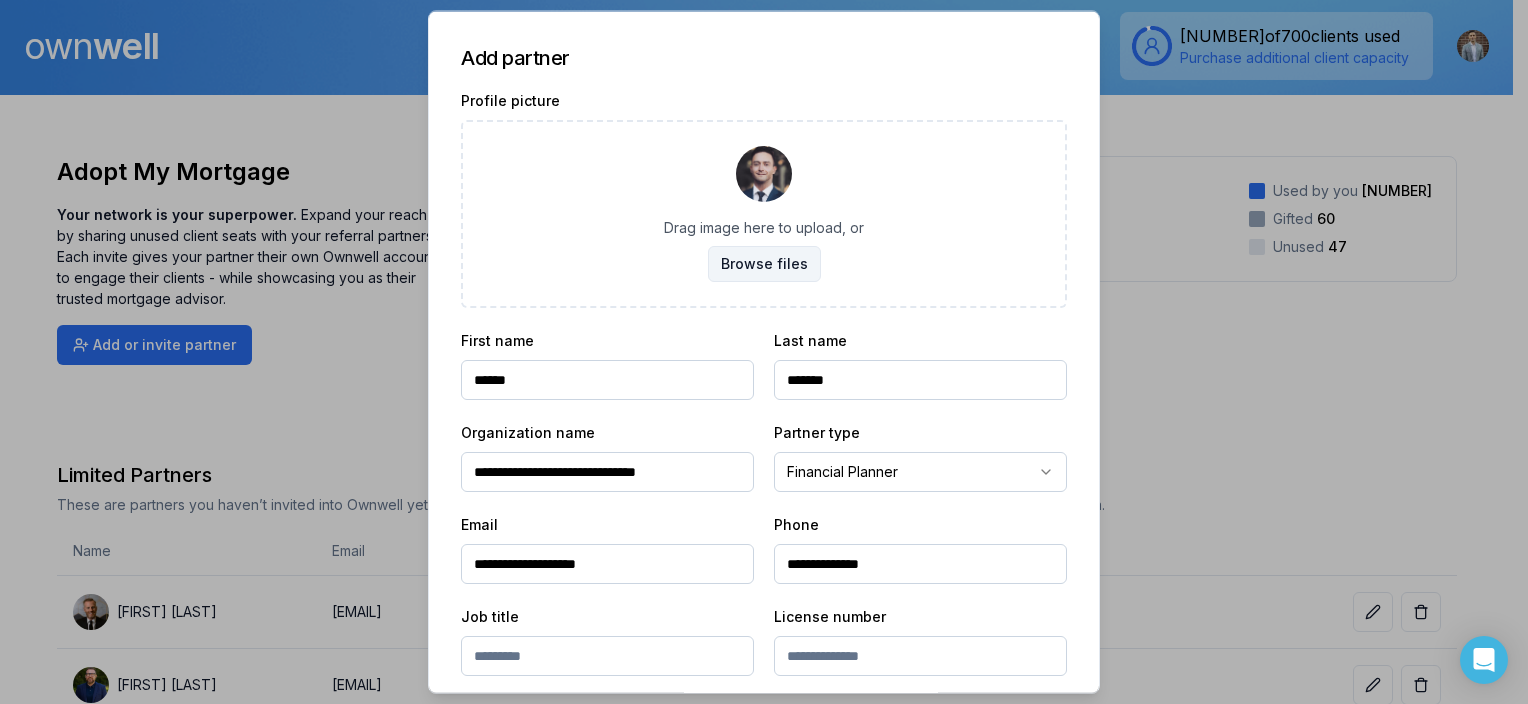 click on "Browse files" at bounding box center (764, 264) 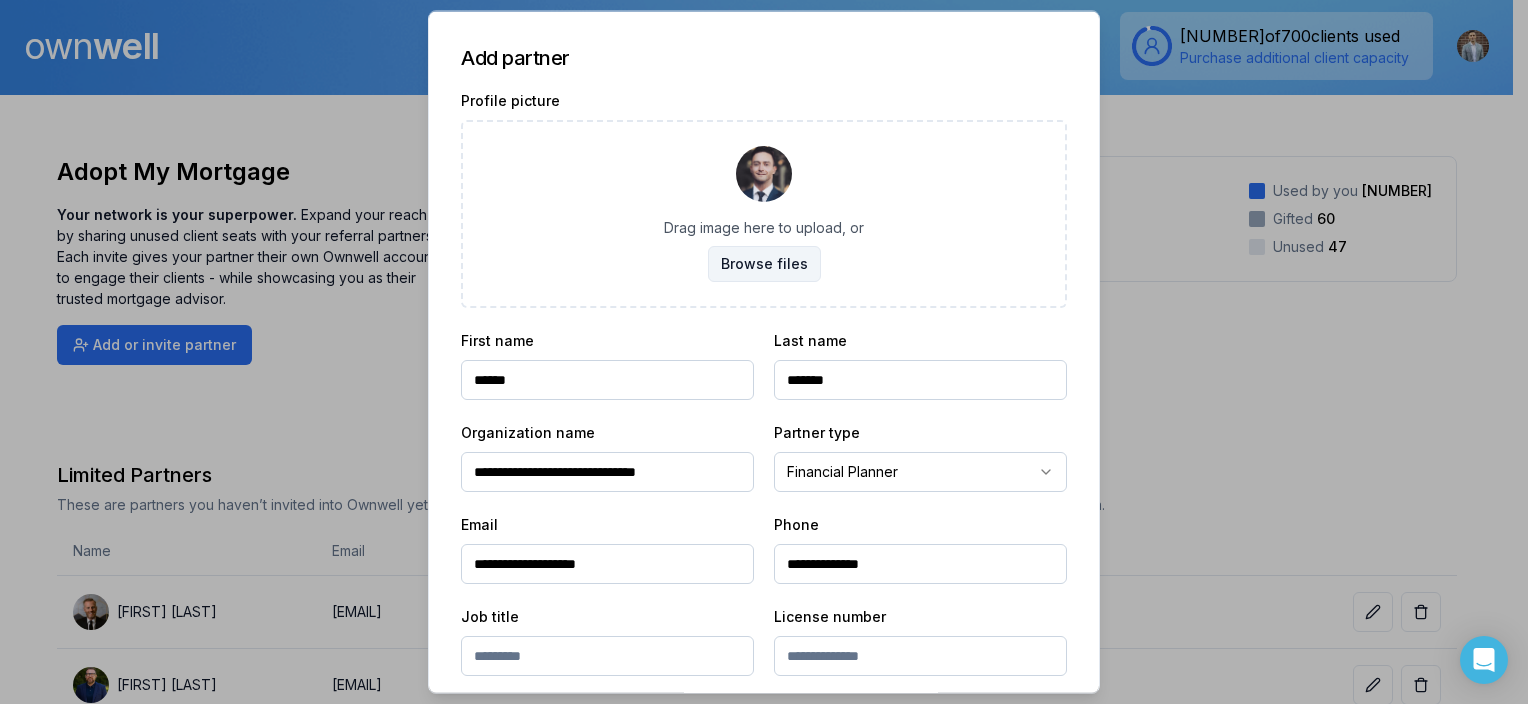 type on "**********" 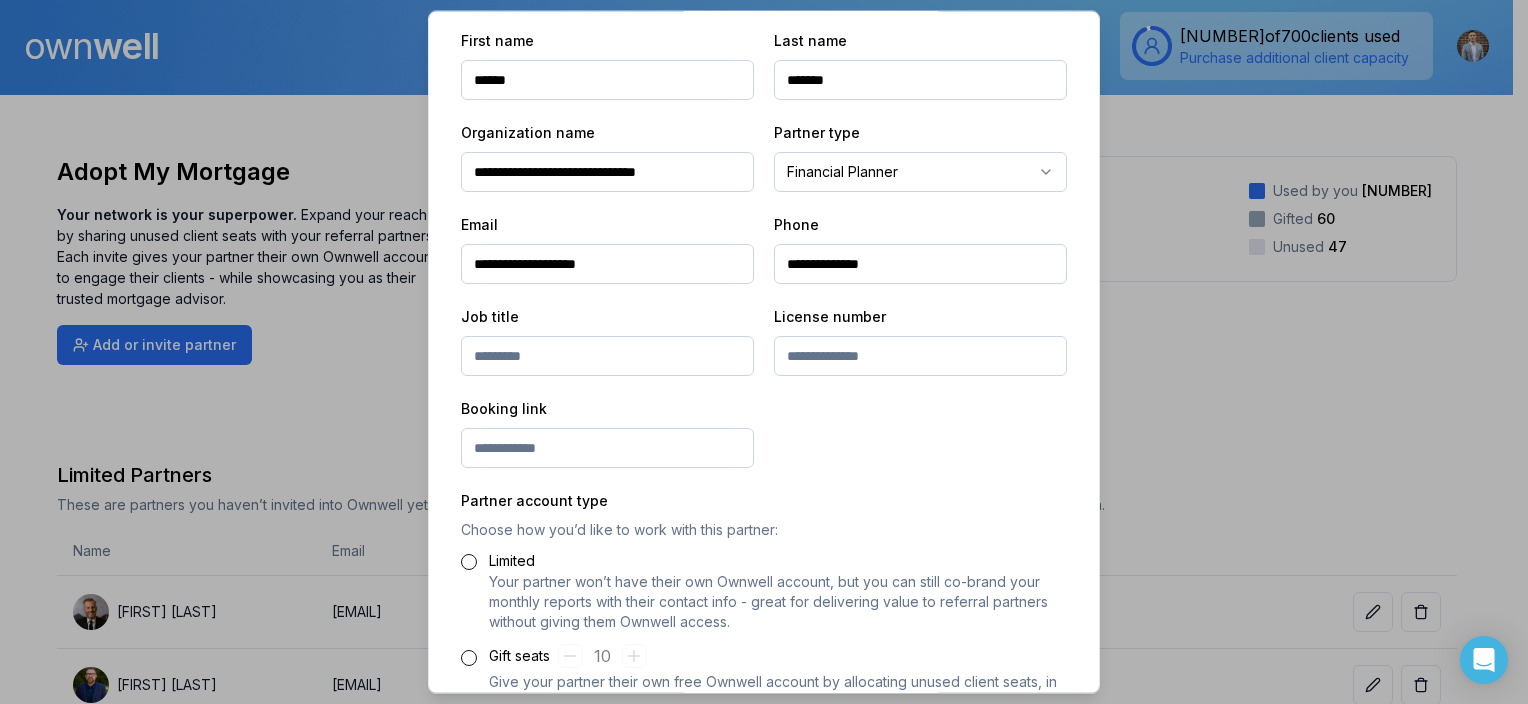 scroll, scrollTop: 400, scrollLeft: 0, axis: vertical 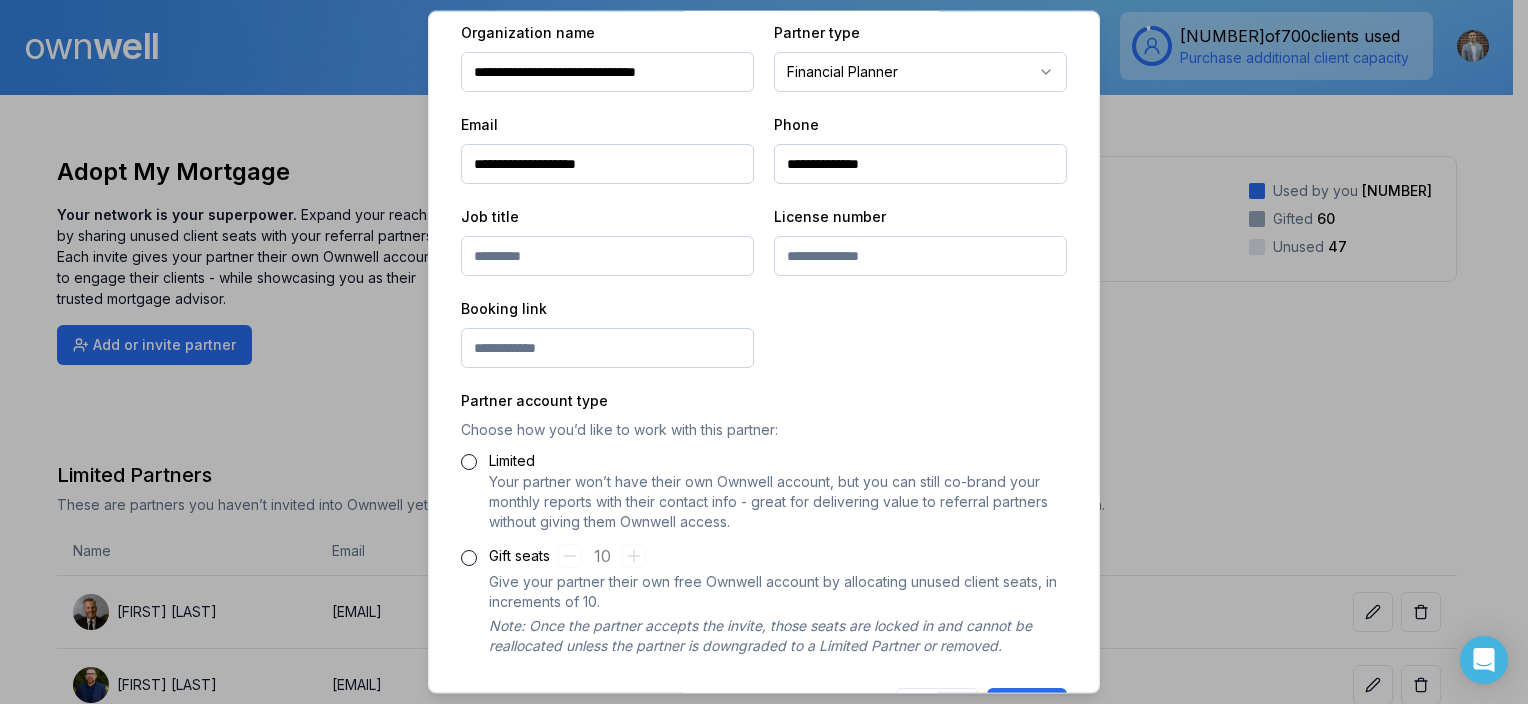click at bounding box center (607, 256) 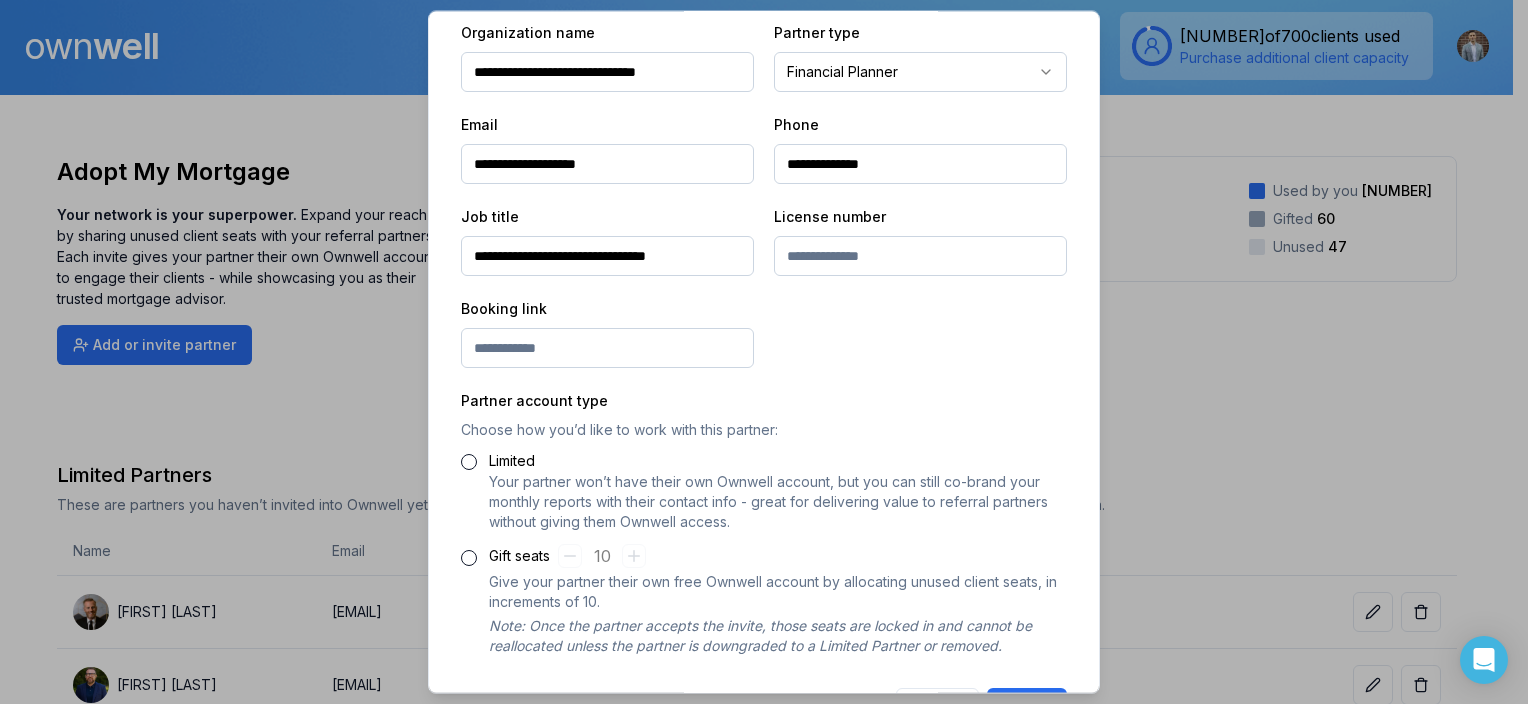 type on "**********" 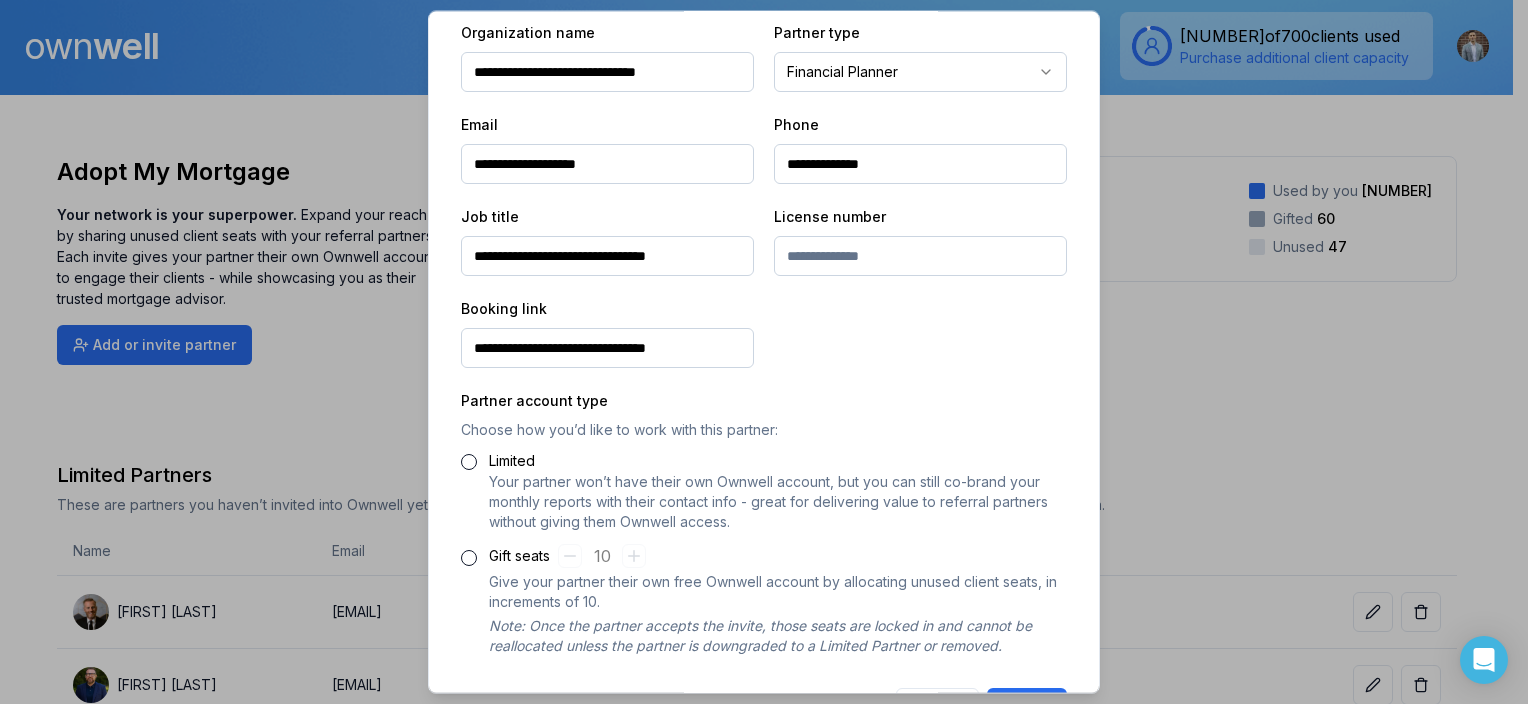 type on "**********" 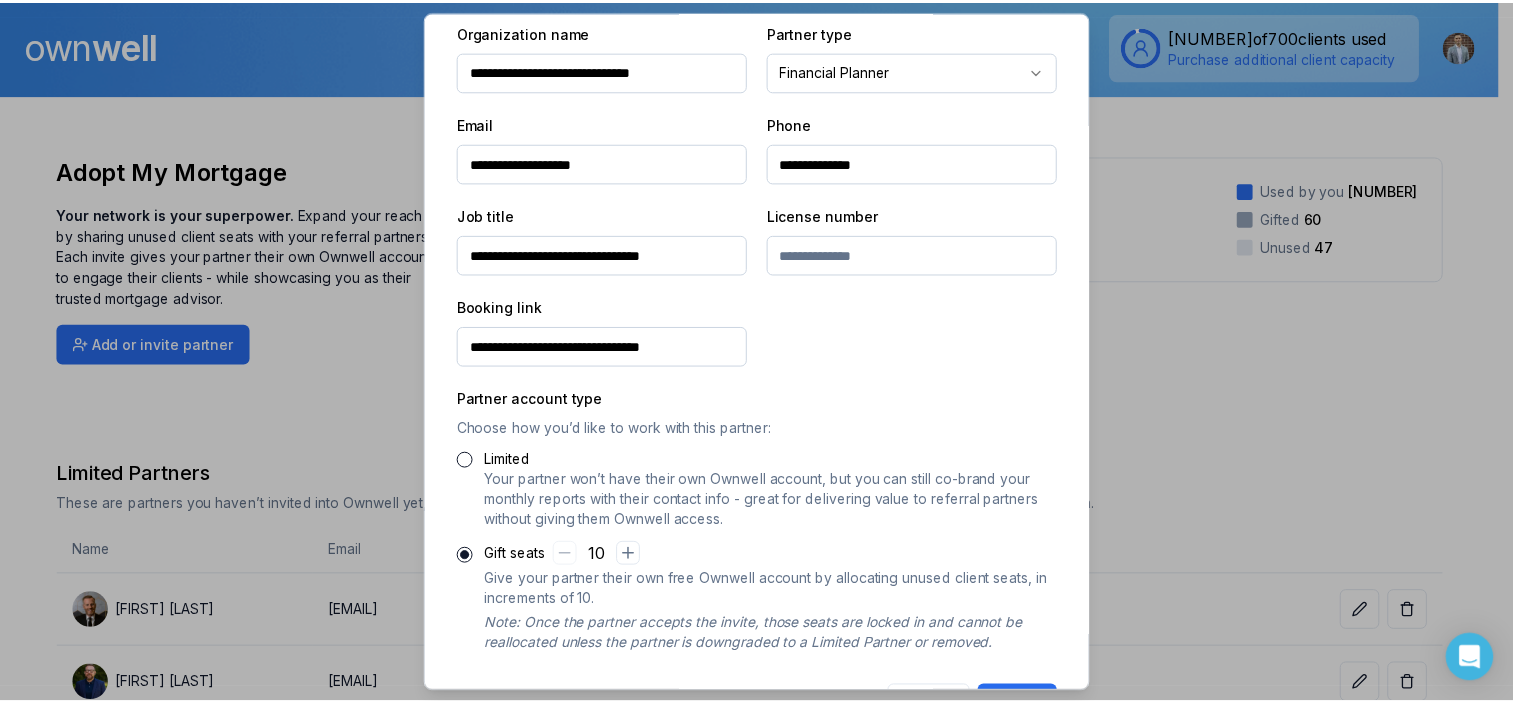 scroll, scrollTop: 465, scrollLeft: 0, axis: vertical 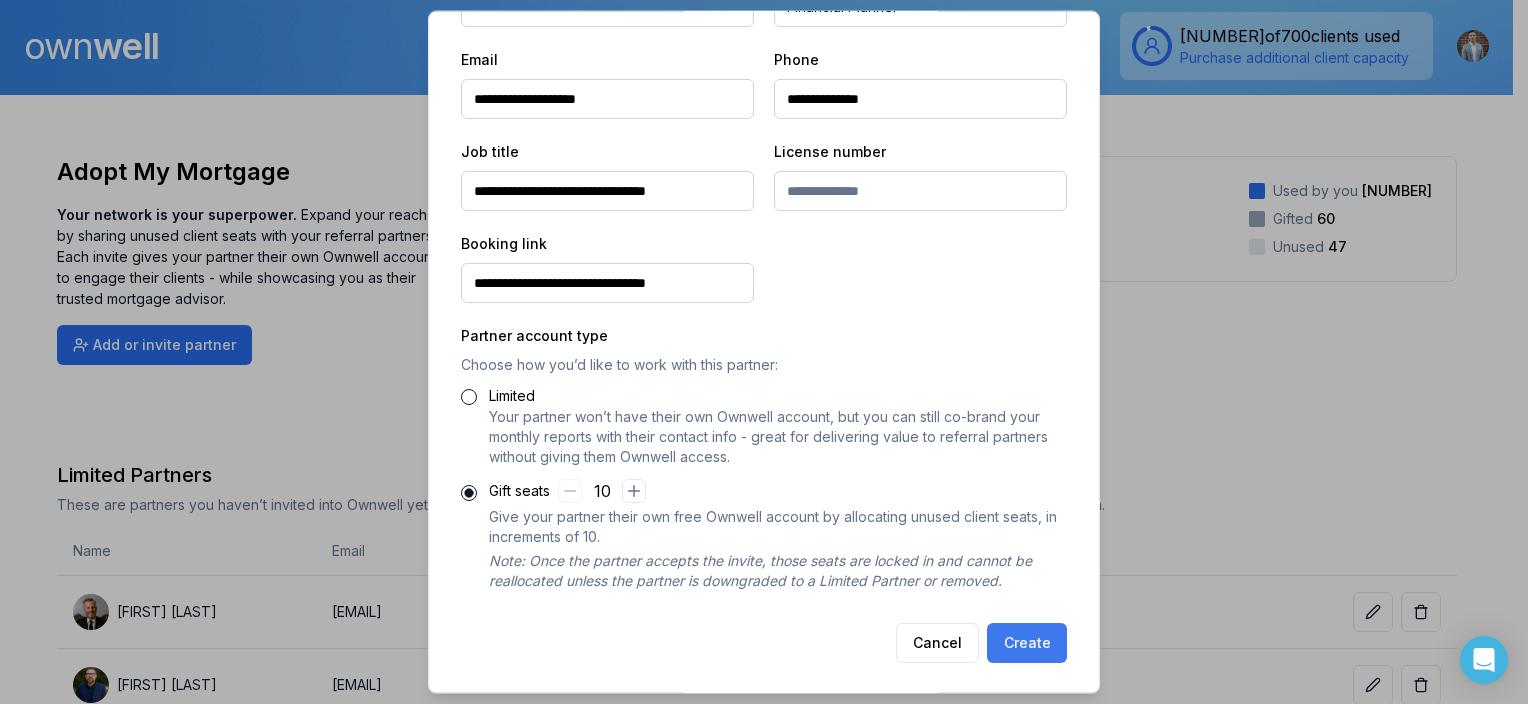 click on "Create" at bounding box center (1027, 643) 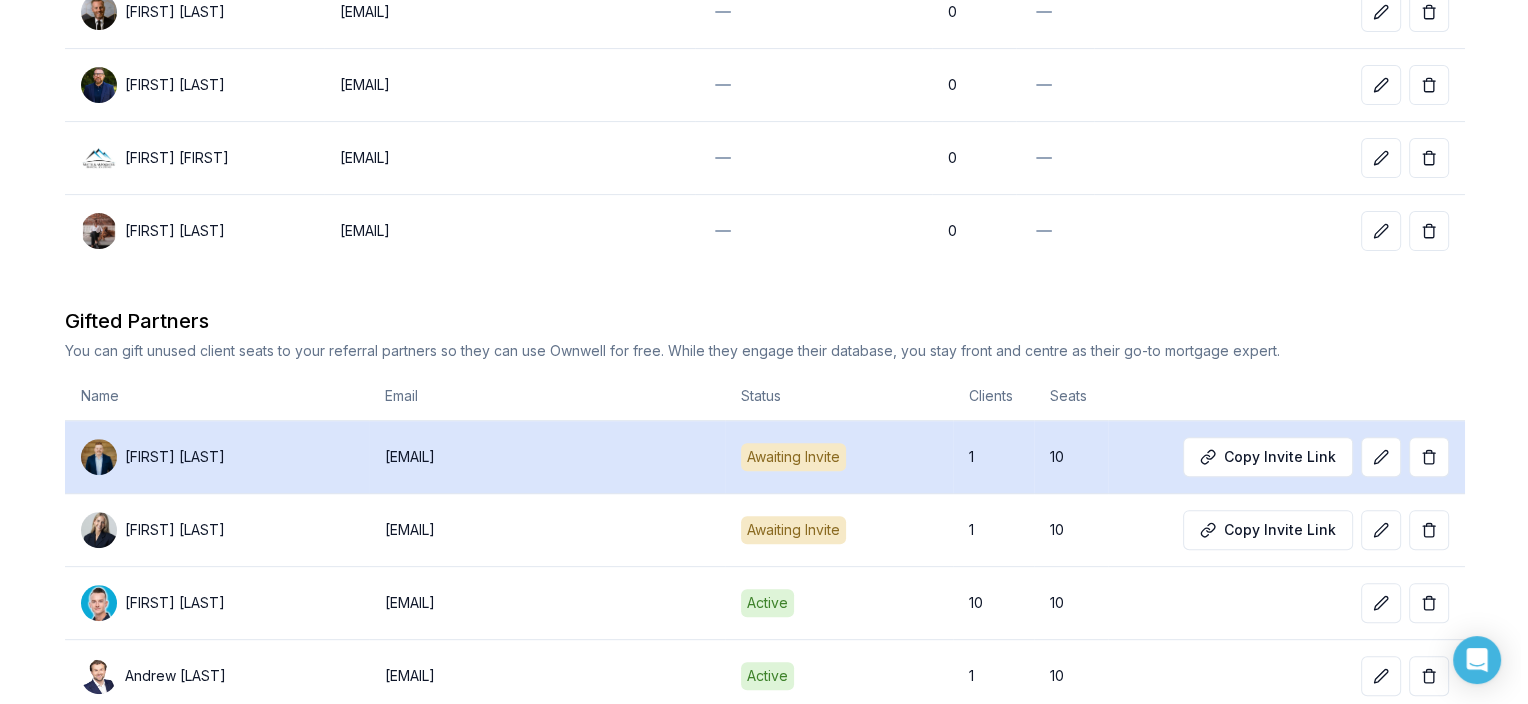 scroll, scrollTop: 904, scrollLeft: 0, axis: vertical 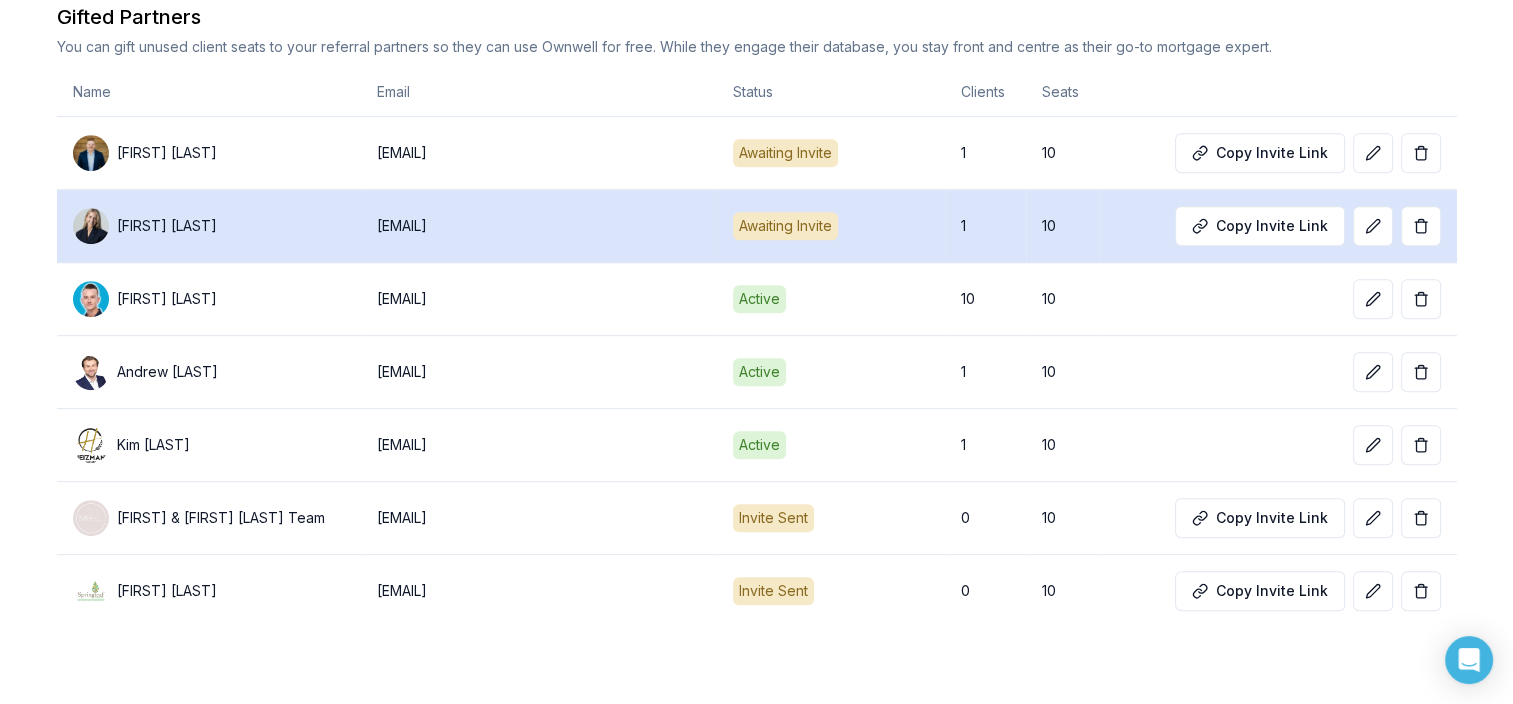 click on "Awaiting Invite" at bounding box center (785, 226) 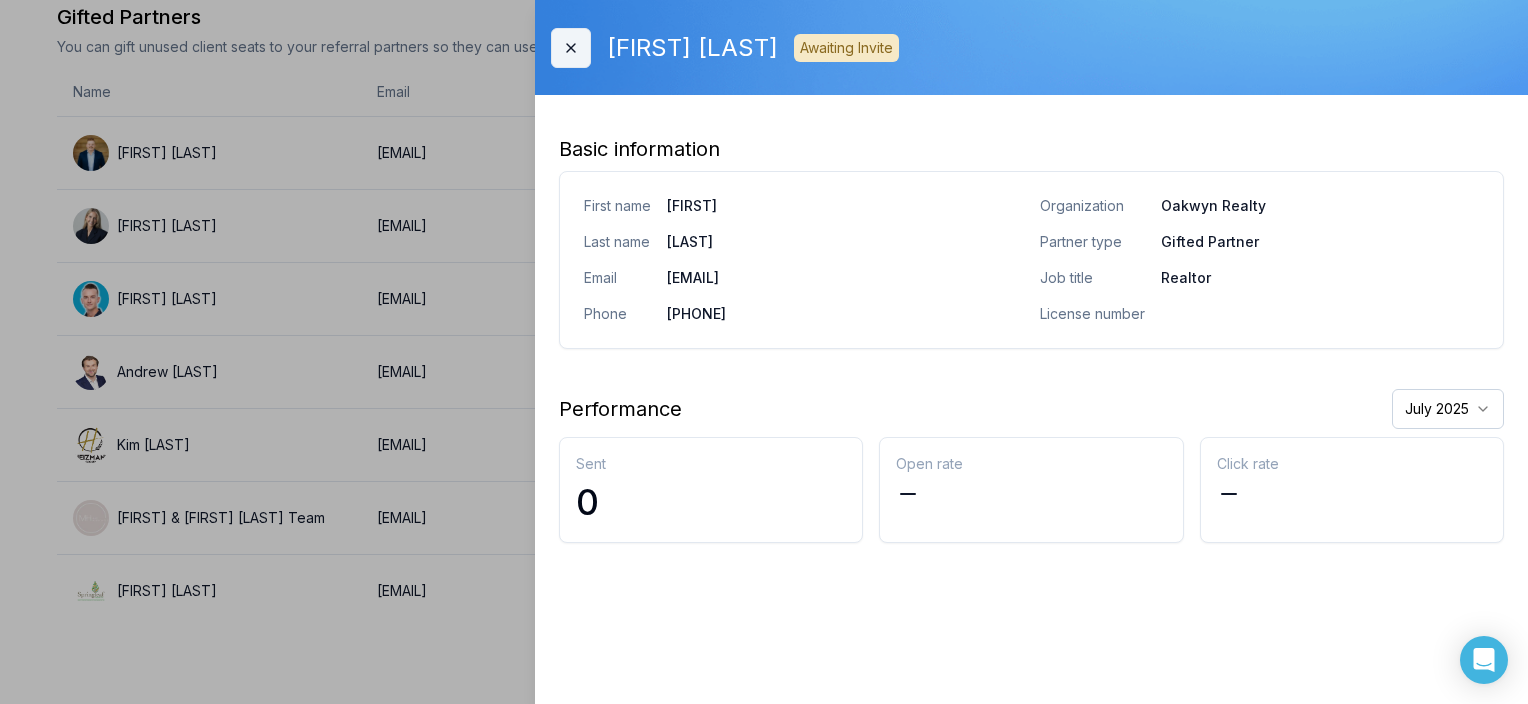 click on "Close" at bounding box center [571, 48] 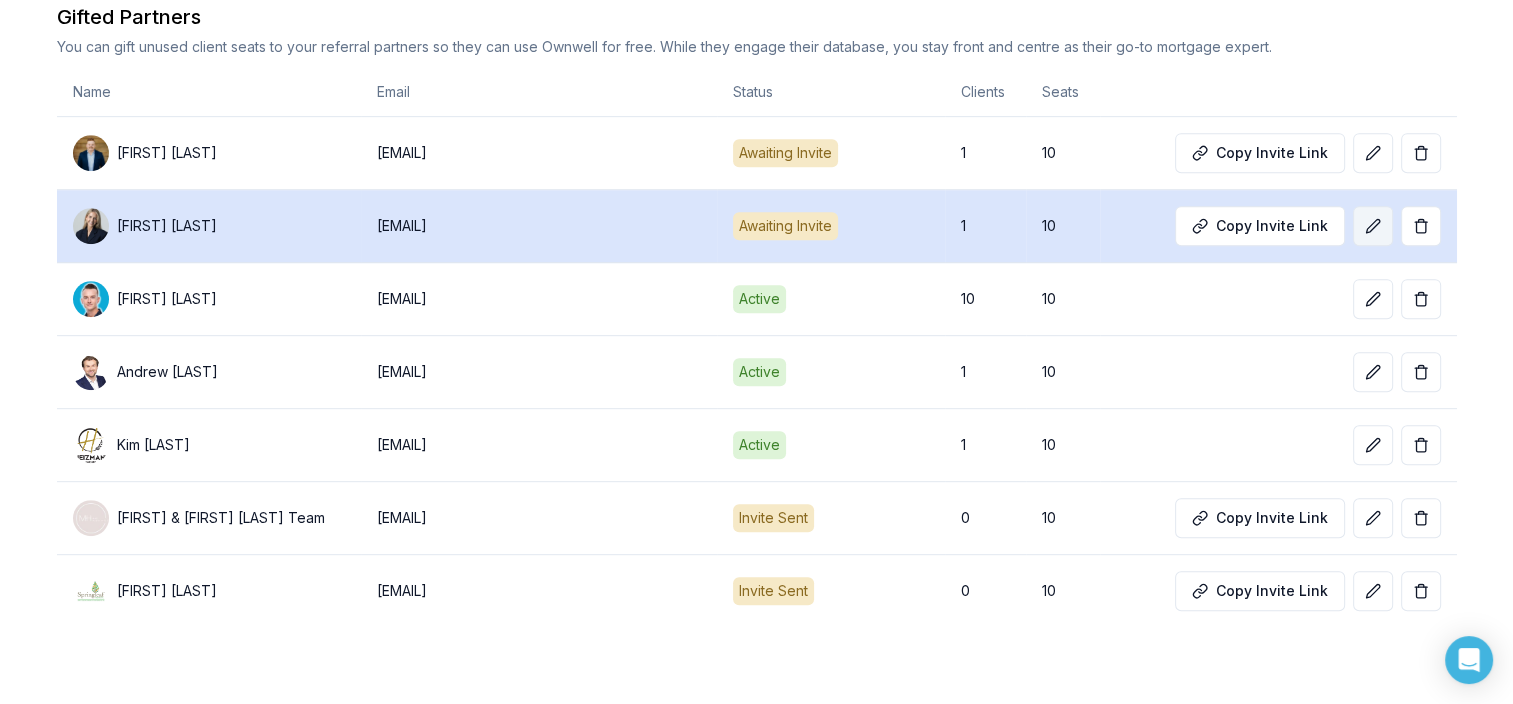 click 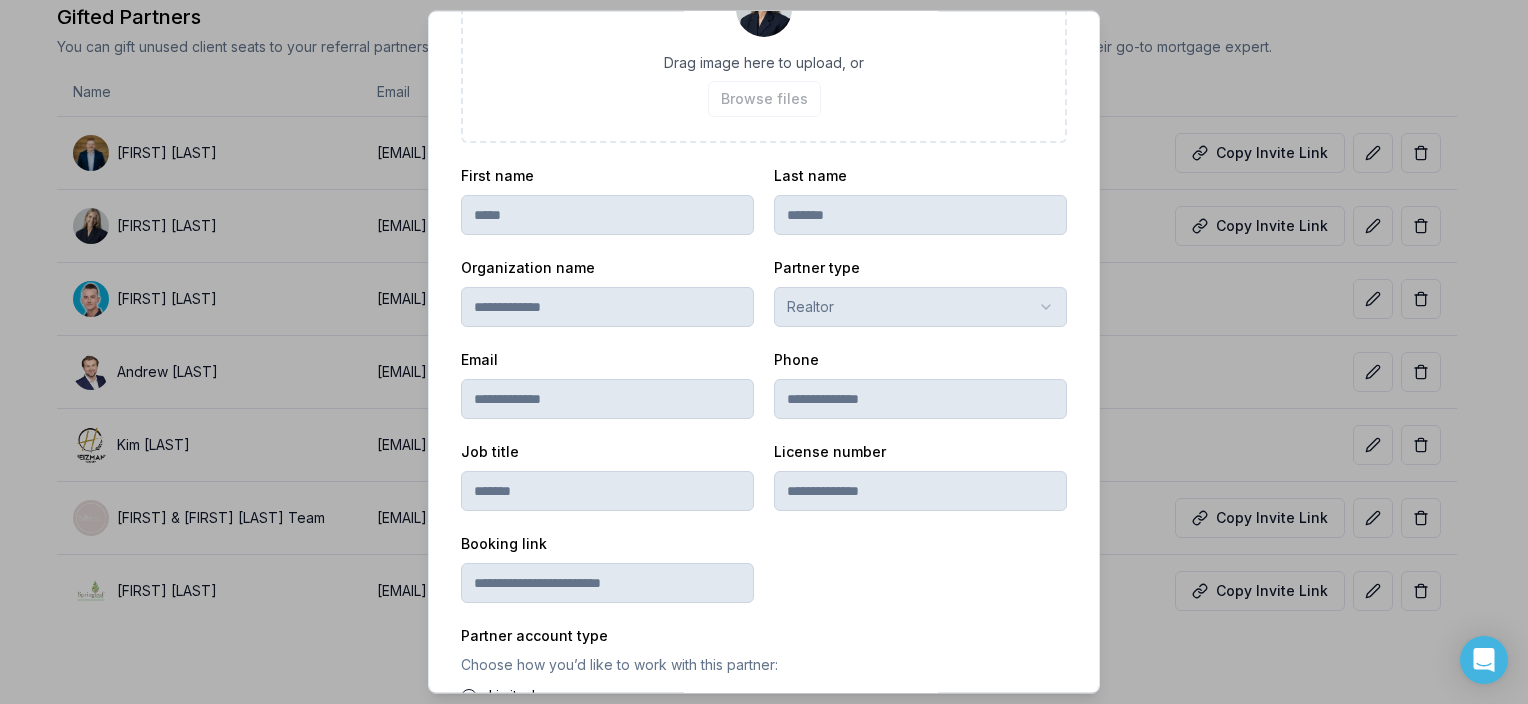 scroll, scrollTop: 65, scrollLeft: 0, axis: vertical 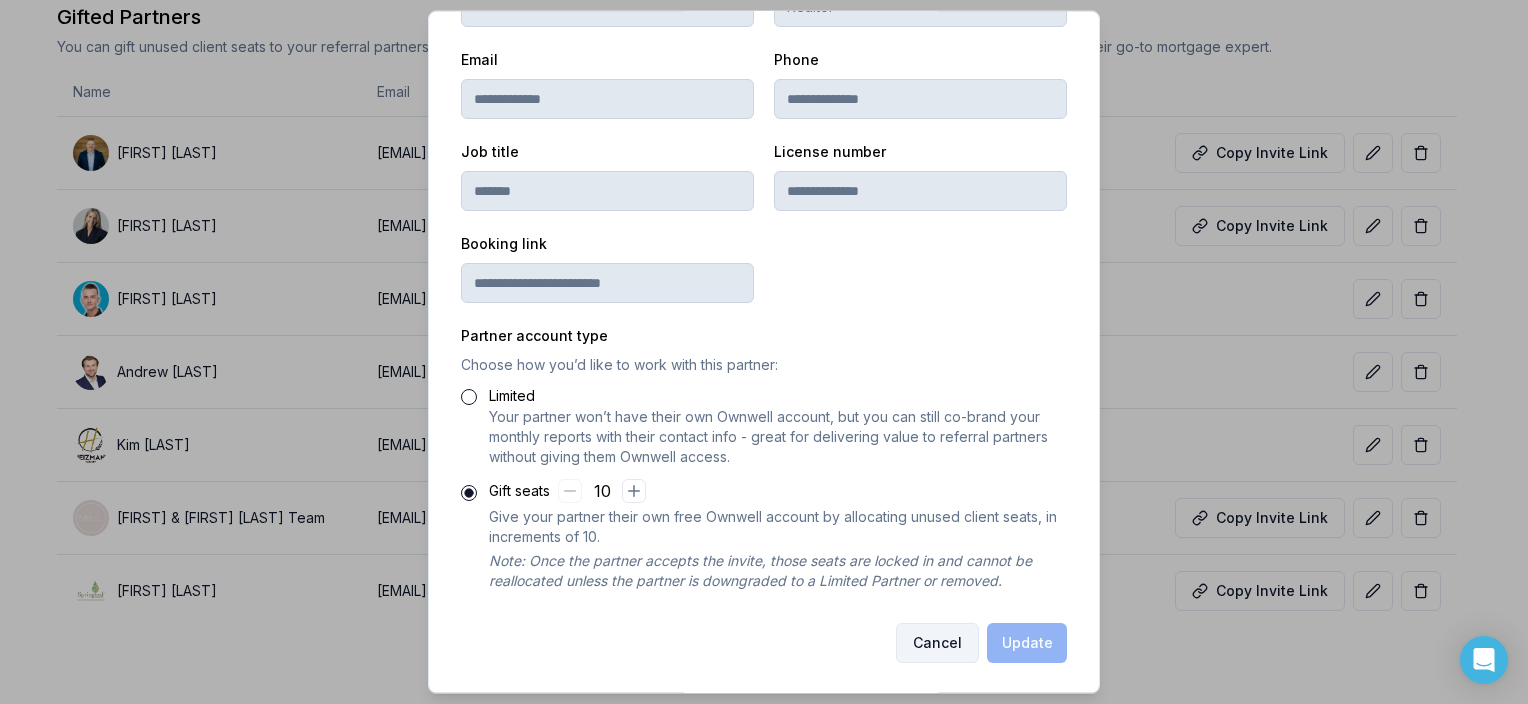 click on "Cancel" at bounding box center (937, 643) 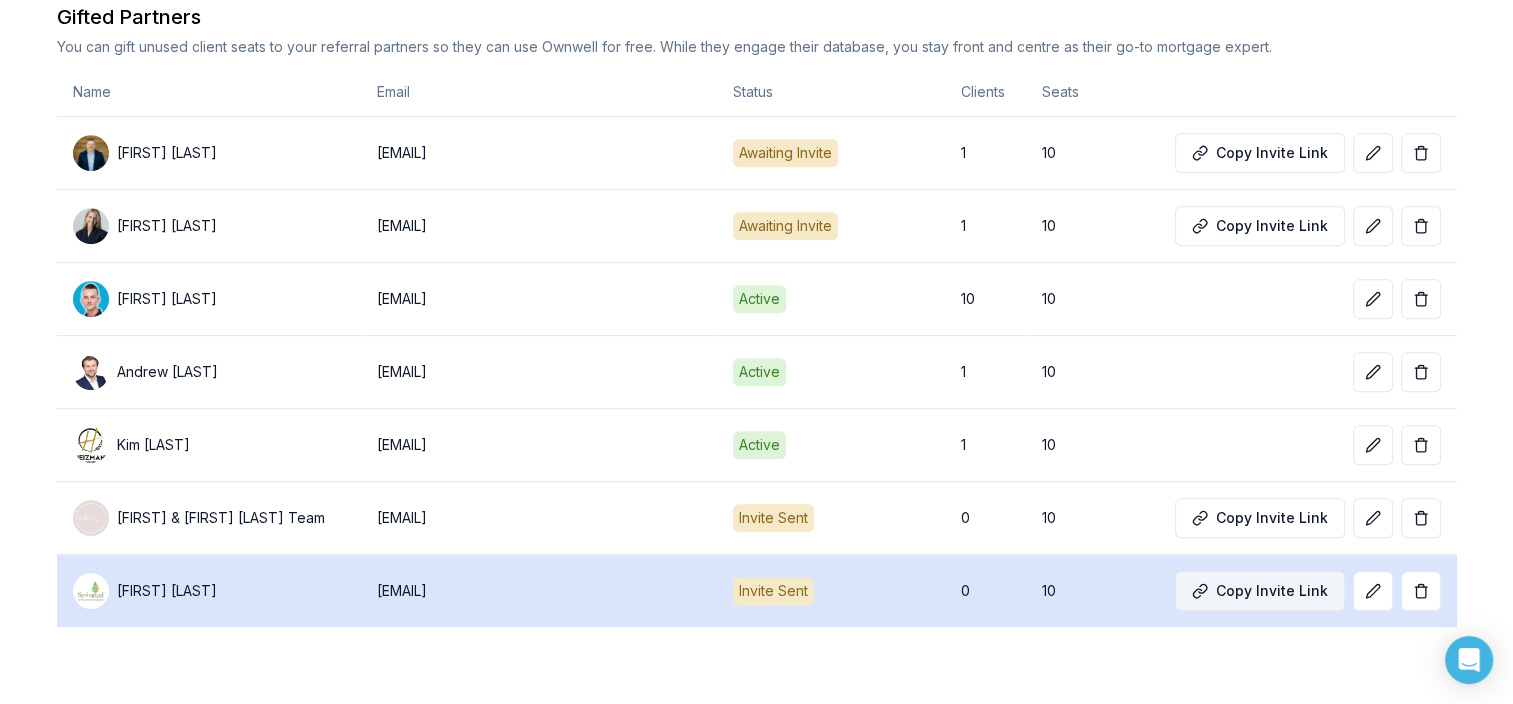 click on "Copy Invite Link" at bounding box center (1260, 591) 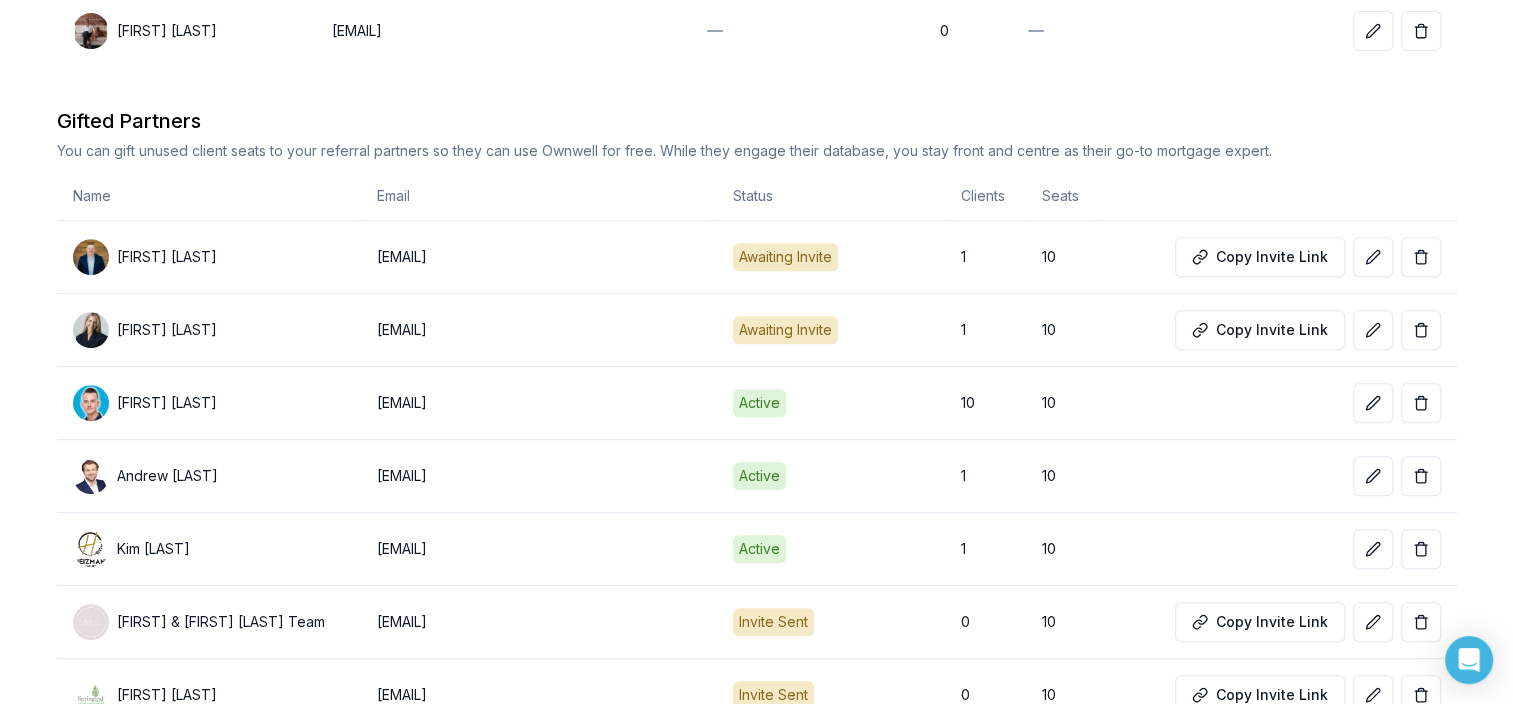 scroll, scrollTop: 904, scrollLeft: 0, axis: vertical 